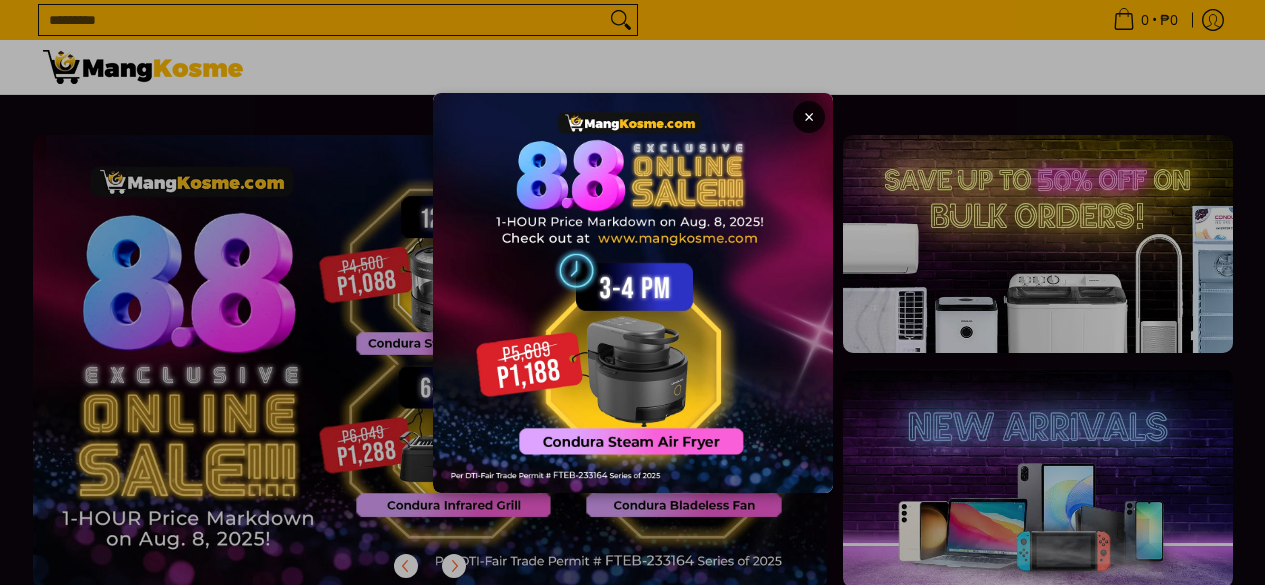 scroll, scrollTop: 0, scrollLeft: 0, axis: both 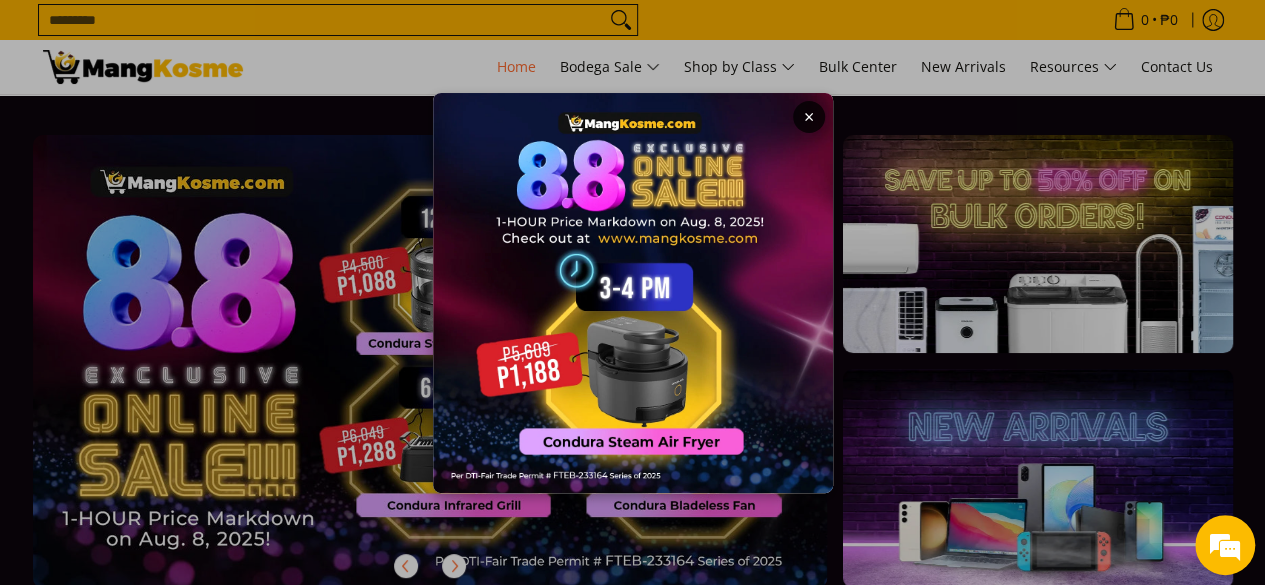 click on "×" at bounding box center (809, 117) 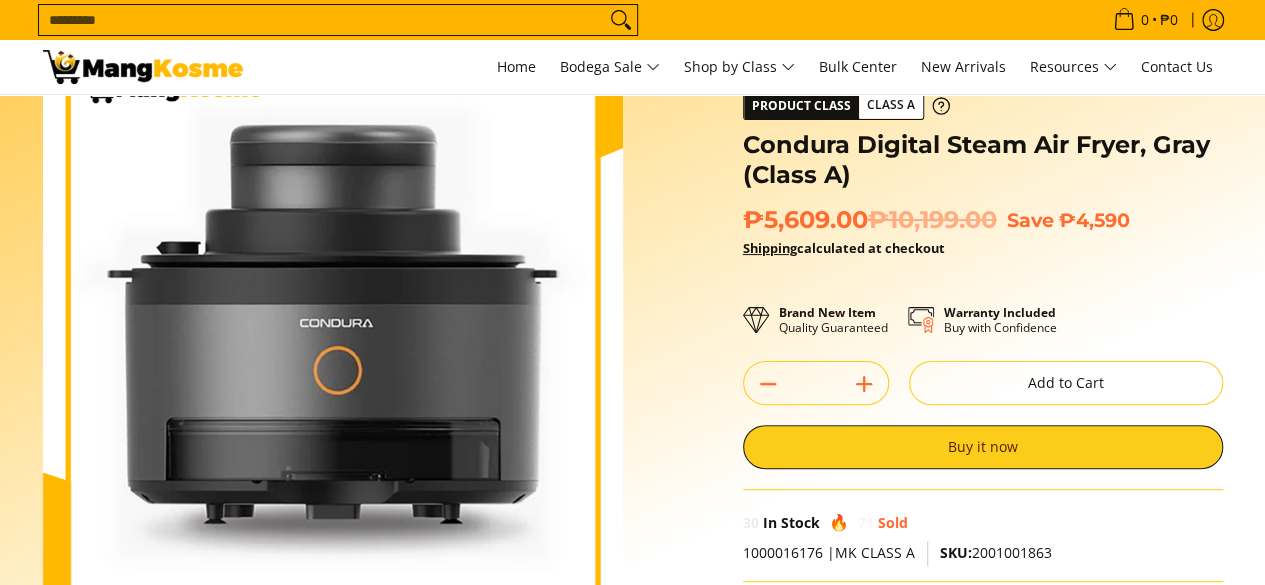 scroll, scrollTop: 0, scrollLeft: 0, axis: both 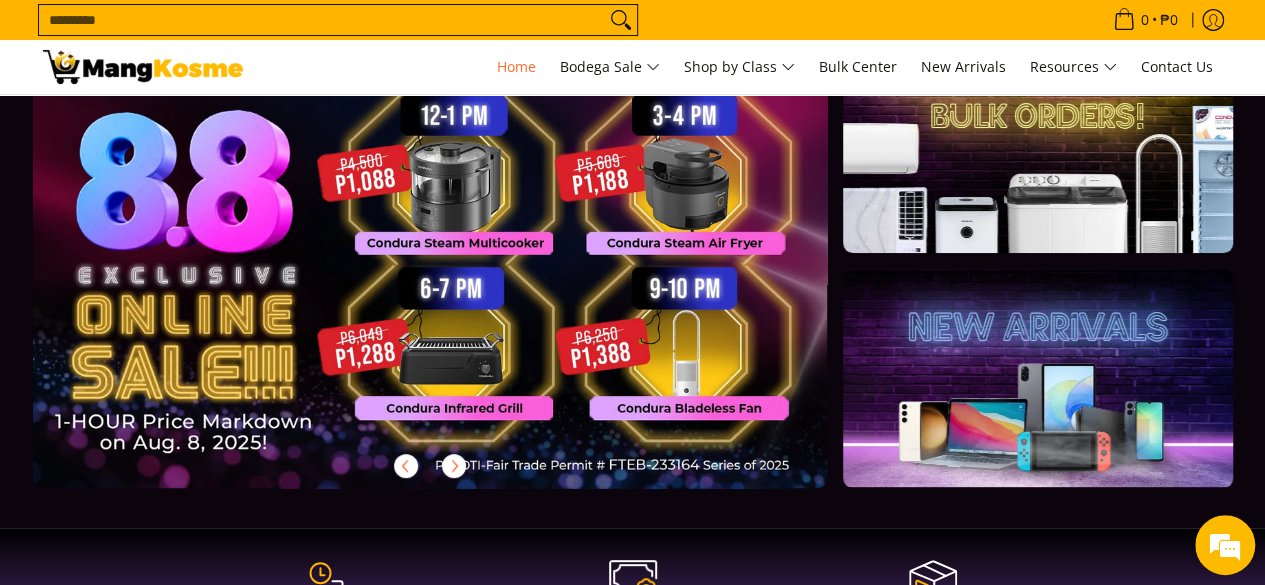 drag, startPoint x: 705, startPoint y: 327, endPoint x: 534, endPoint y: 474, distance: 225.49945 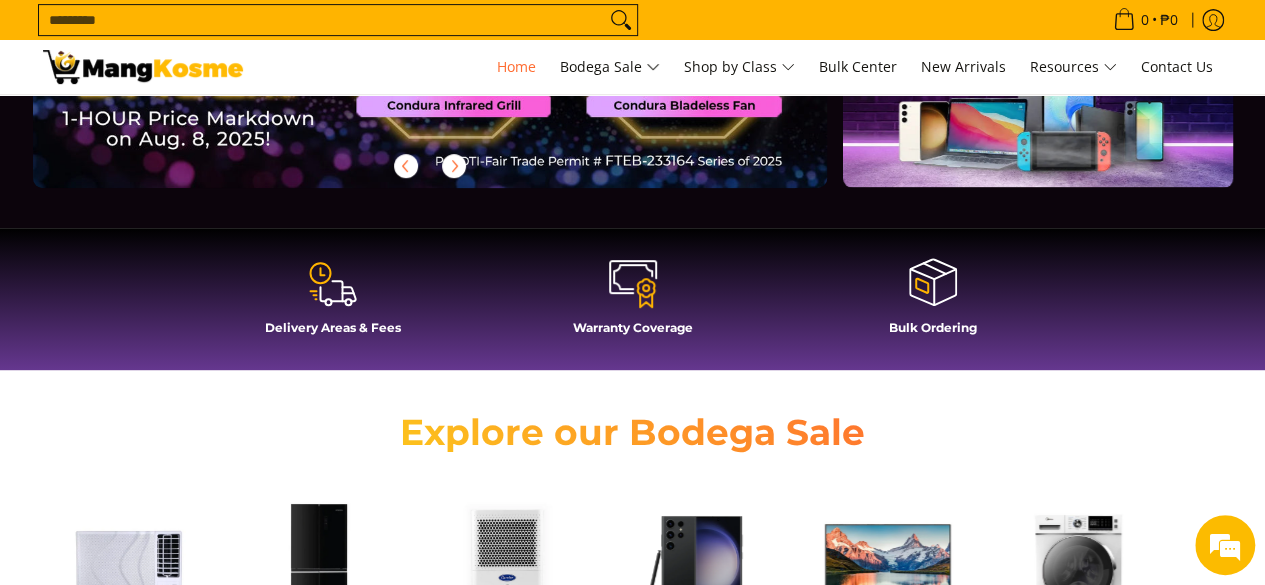 scroll, scrollTop: 700, scrollLeft: 0, axis: vertical 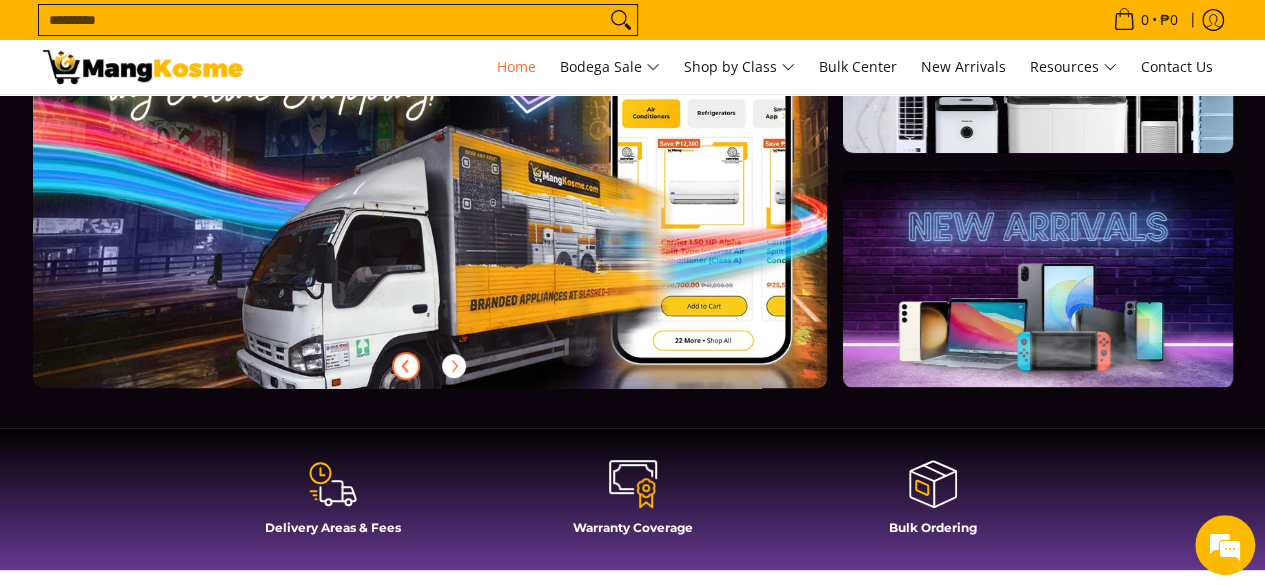 click 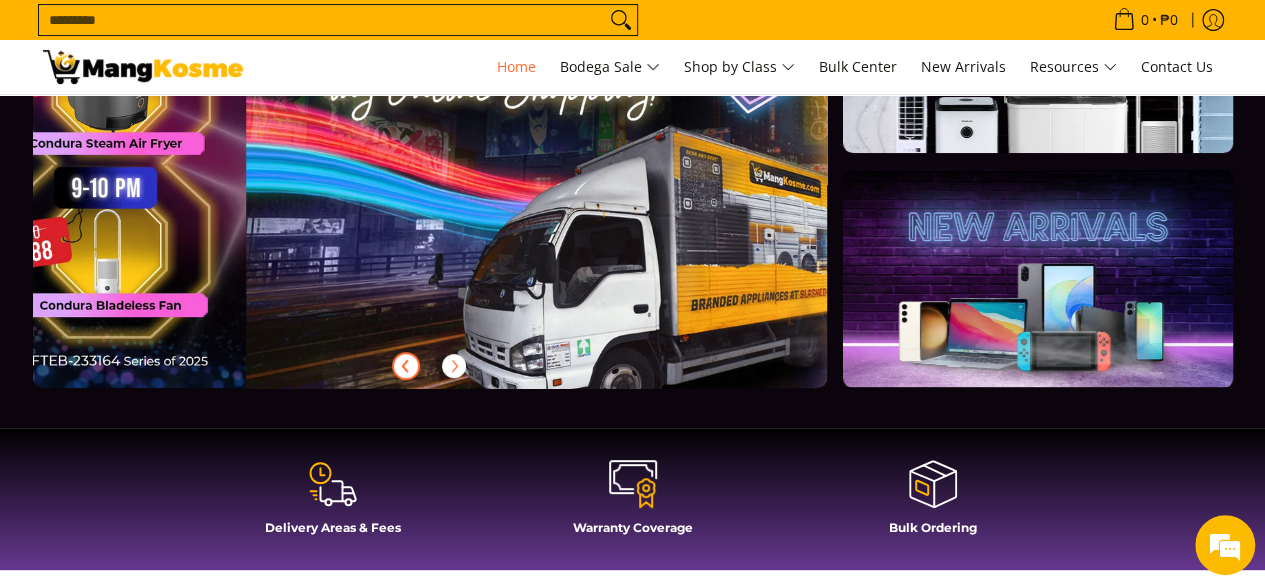 scroll, scrollTop: 0, scrollLeft: 76, axis: horizontal 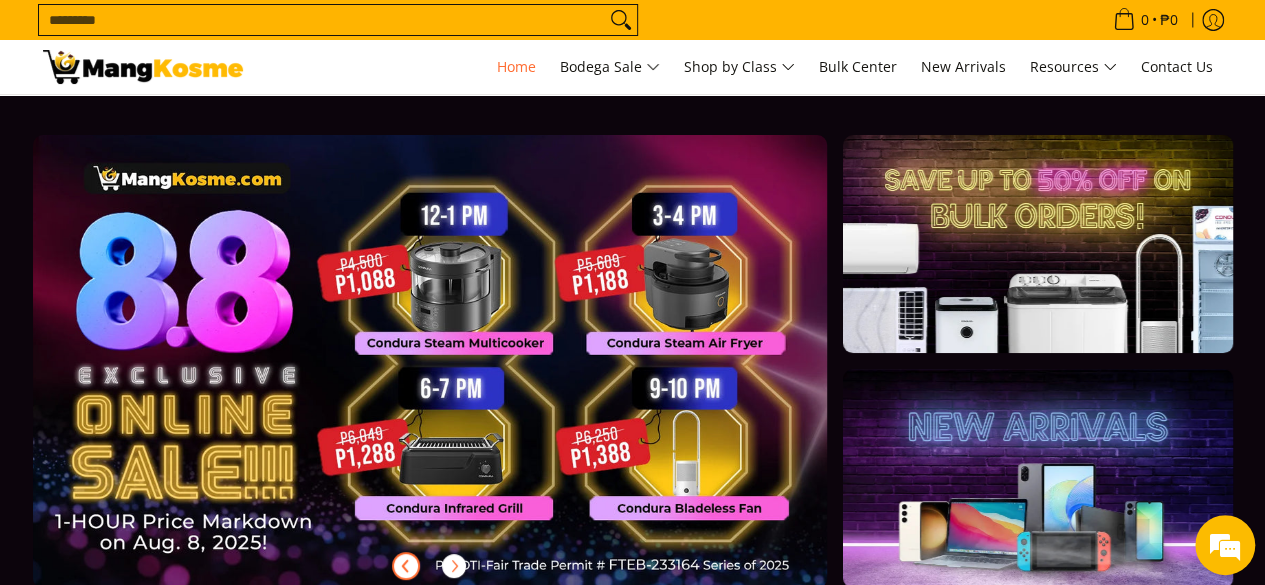 type 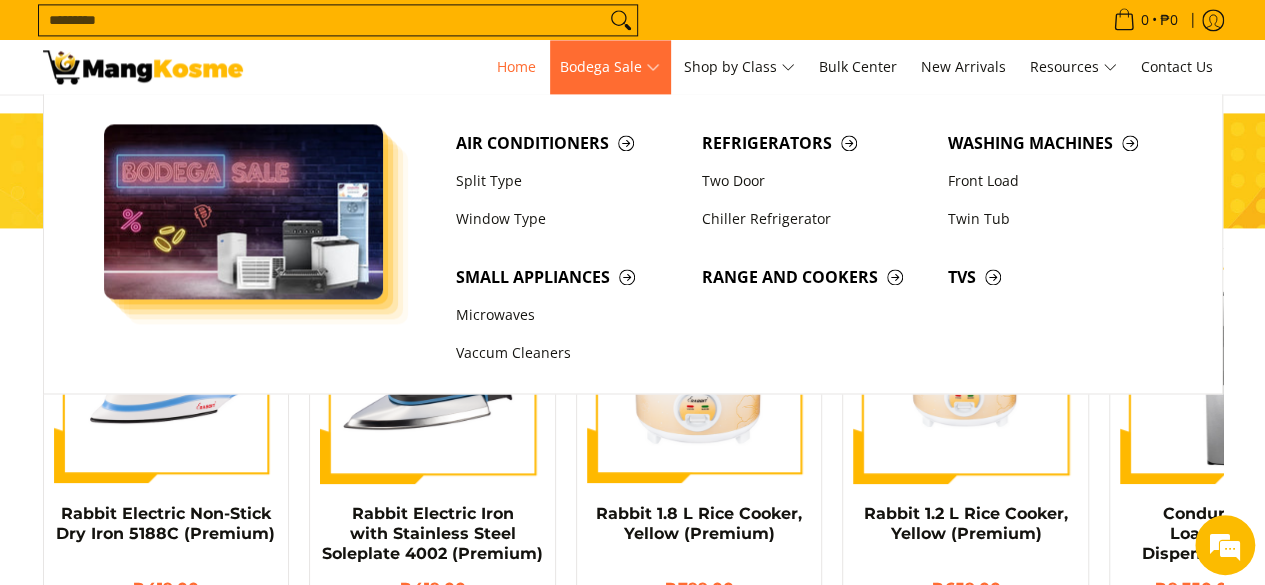 scroll, scrollTop: 1300, scrollLeft: 0, axis: vertical 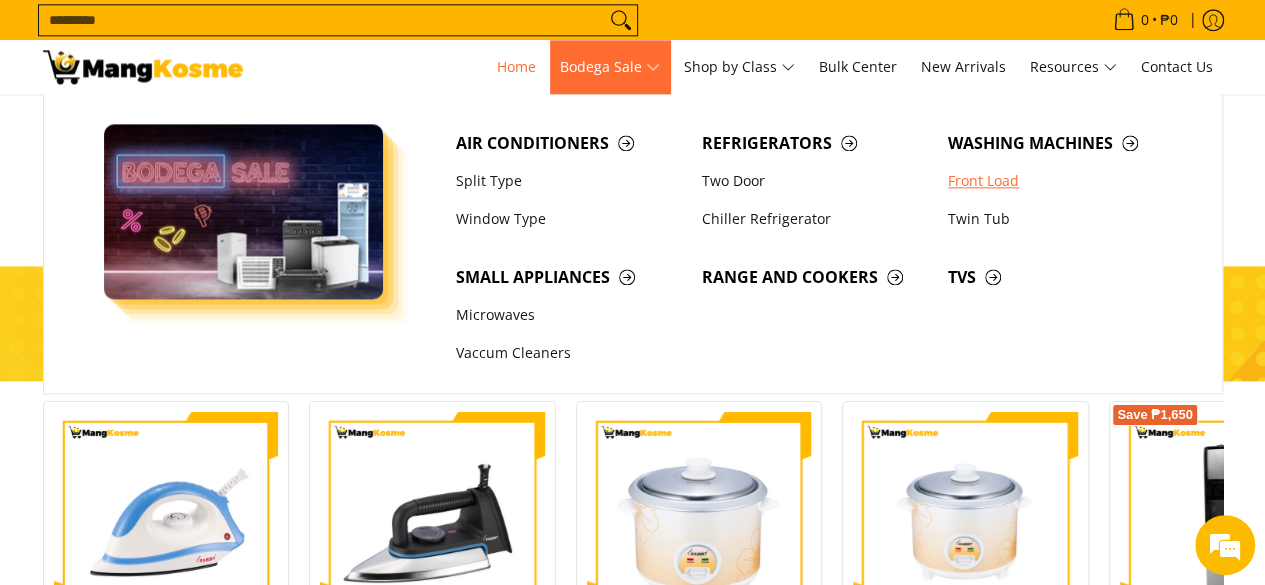 click on "Front Load" at bounding box center (1061, 181) 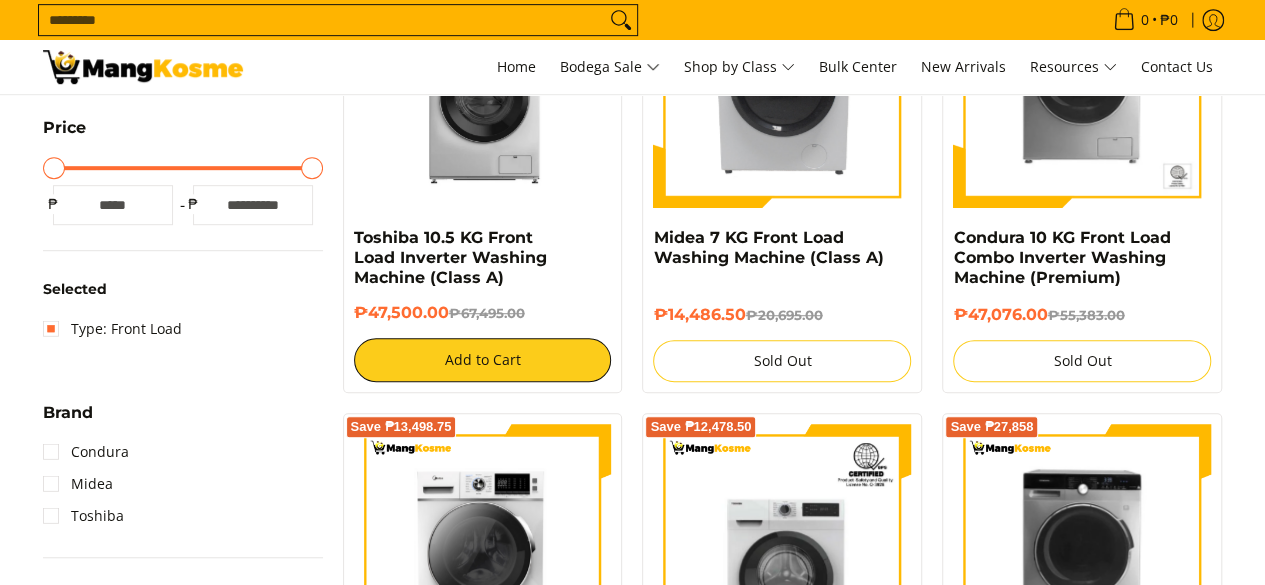 scroll, scrollTop: 486, scrollLeft: 0, axis: vertical 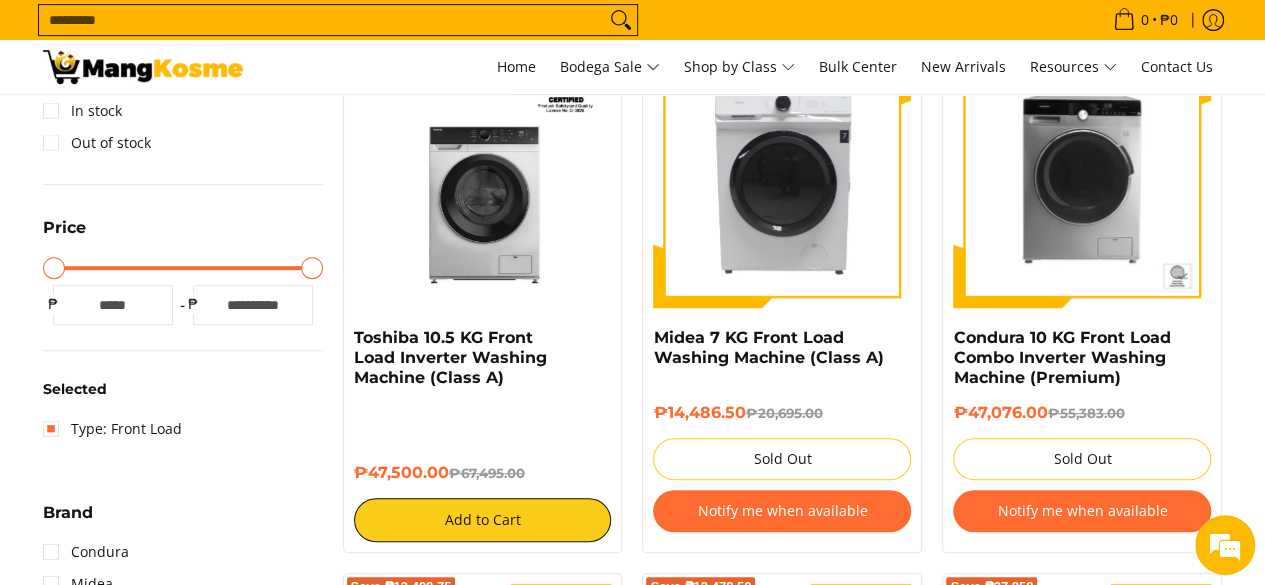 click on "Notify me when available" at bounding box center (782, 511) 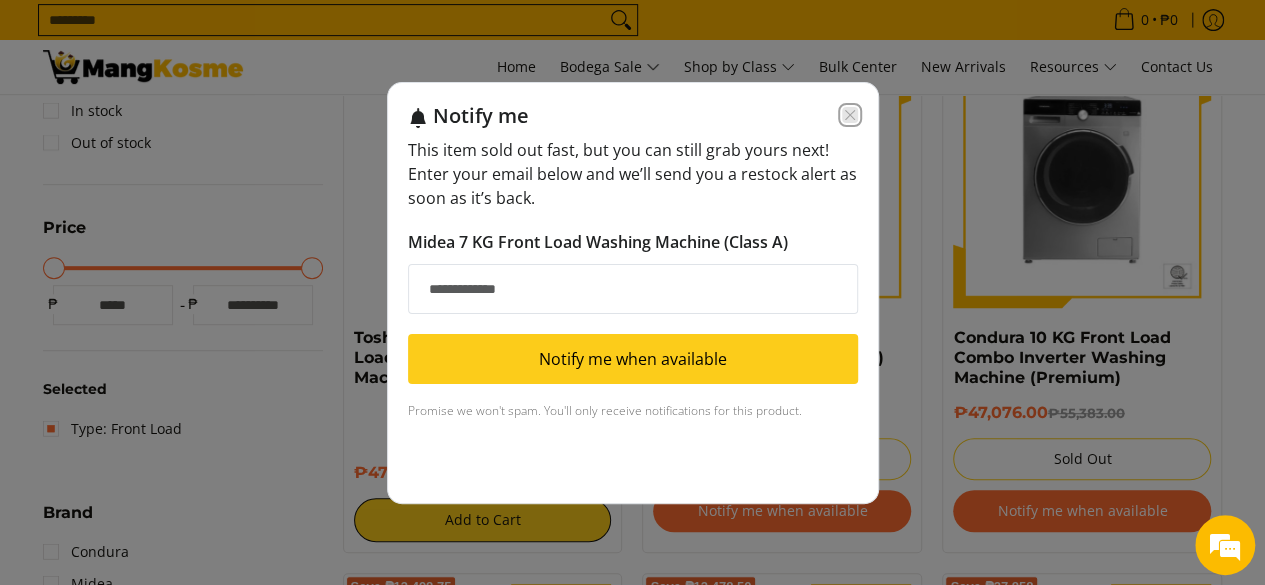 click 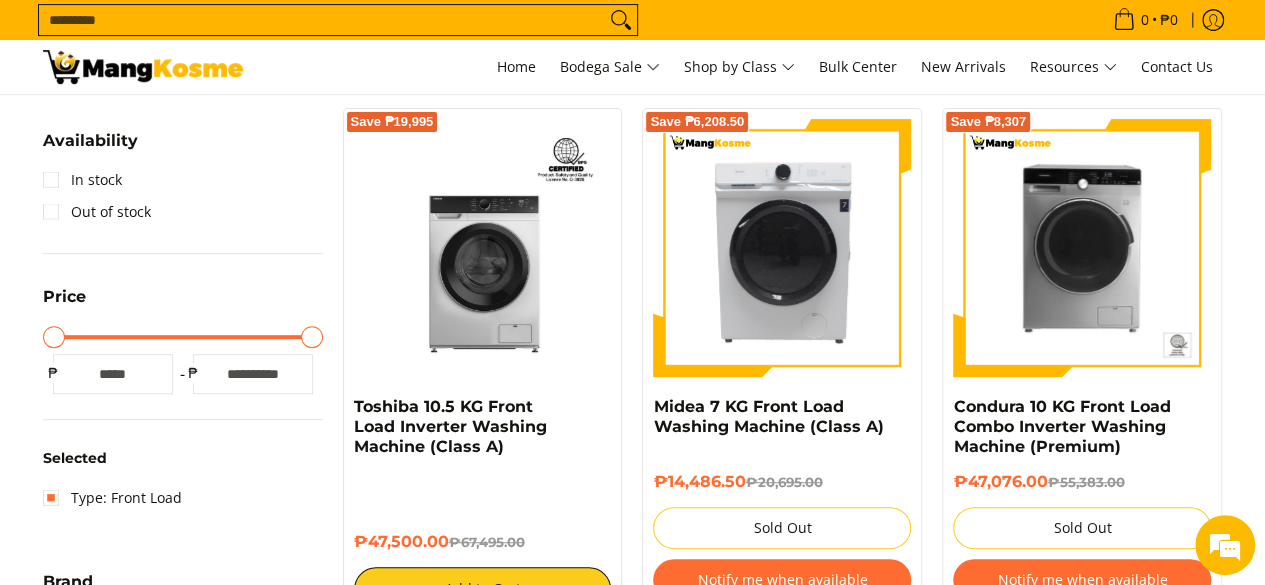 scroll, scrollTop: 300, scrollLeft: 0, axis: vertical 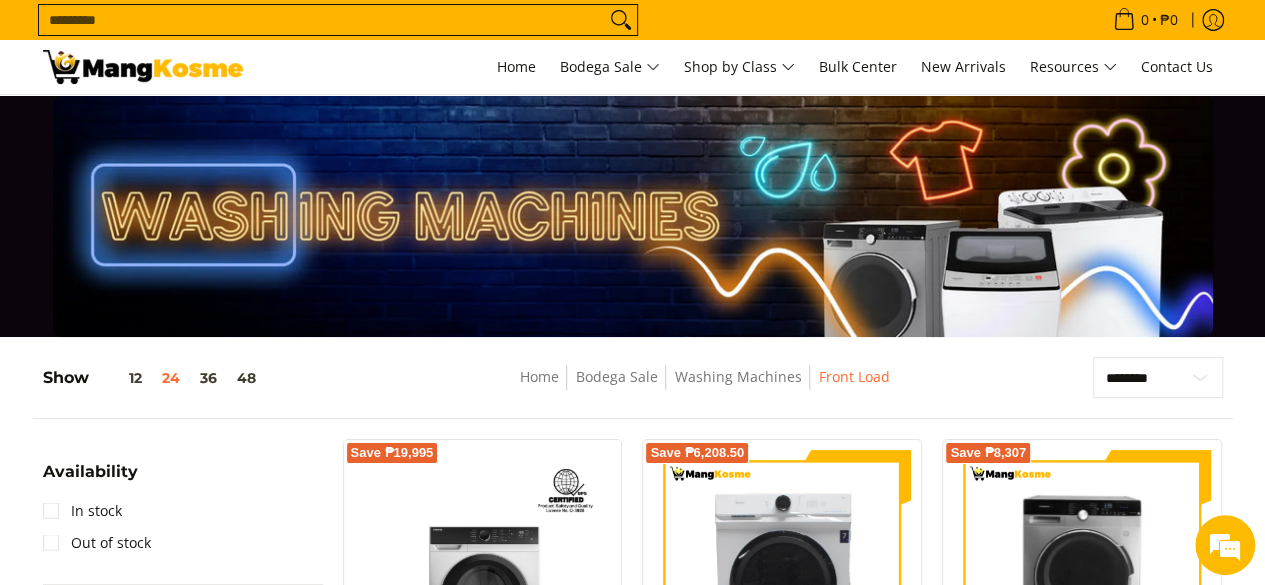 type 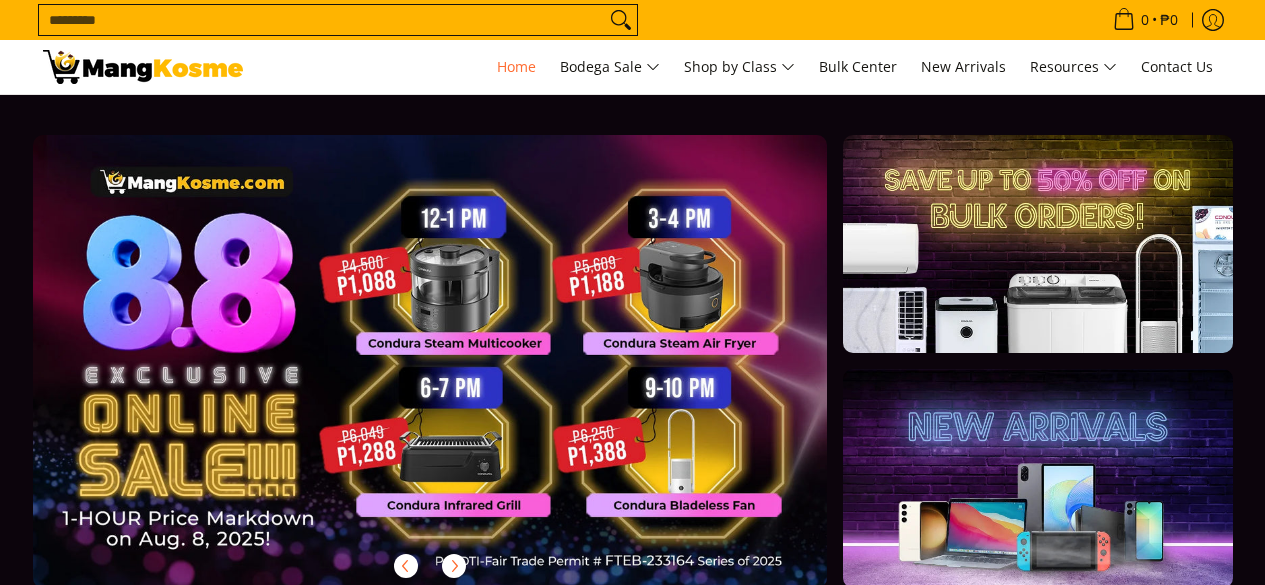 click at bounding box center (462, 377) 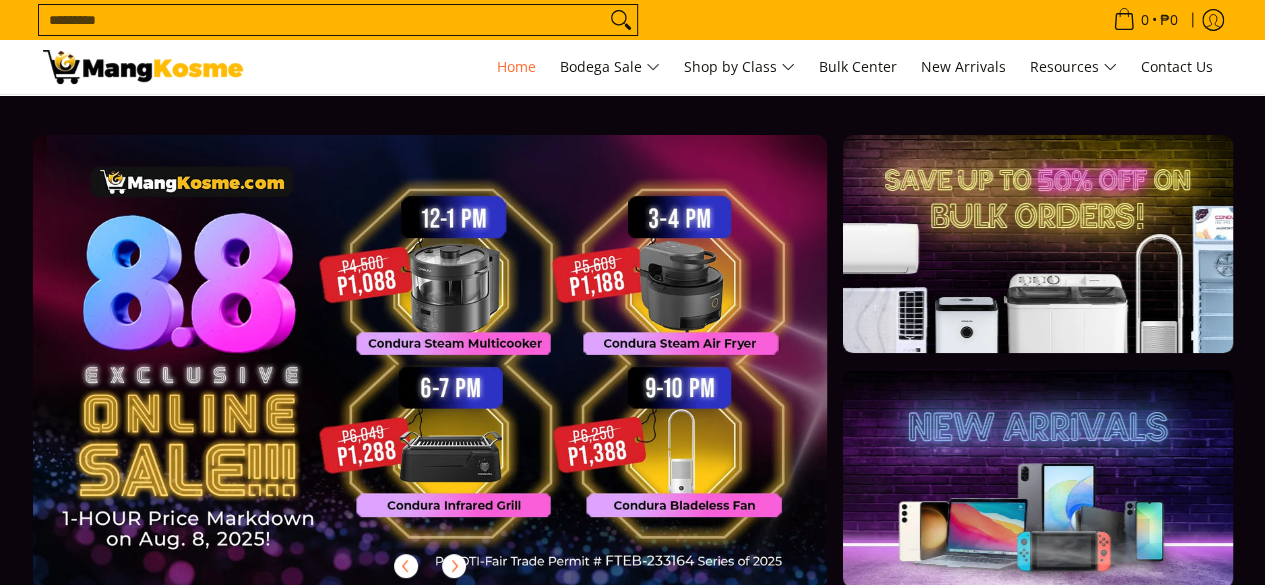 scroll, scrollTop: 0, scrollLeft: 0, axis: both 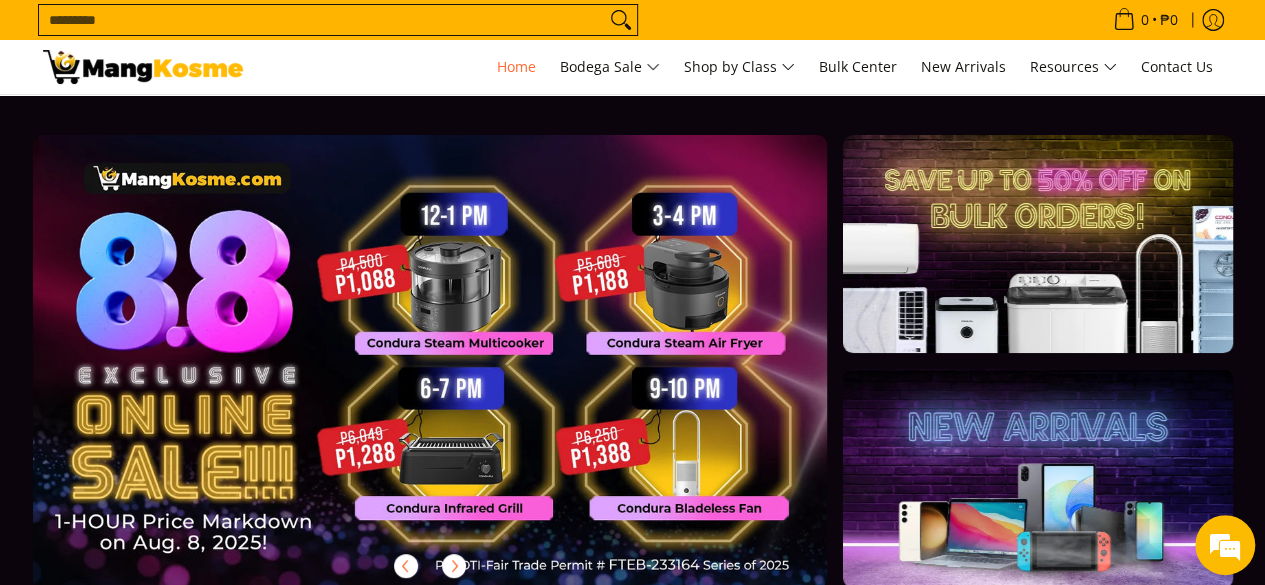 click at bounding box center (462, 377) 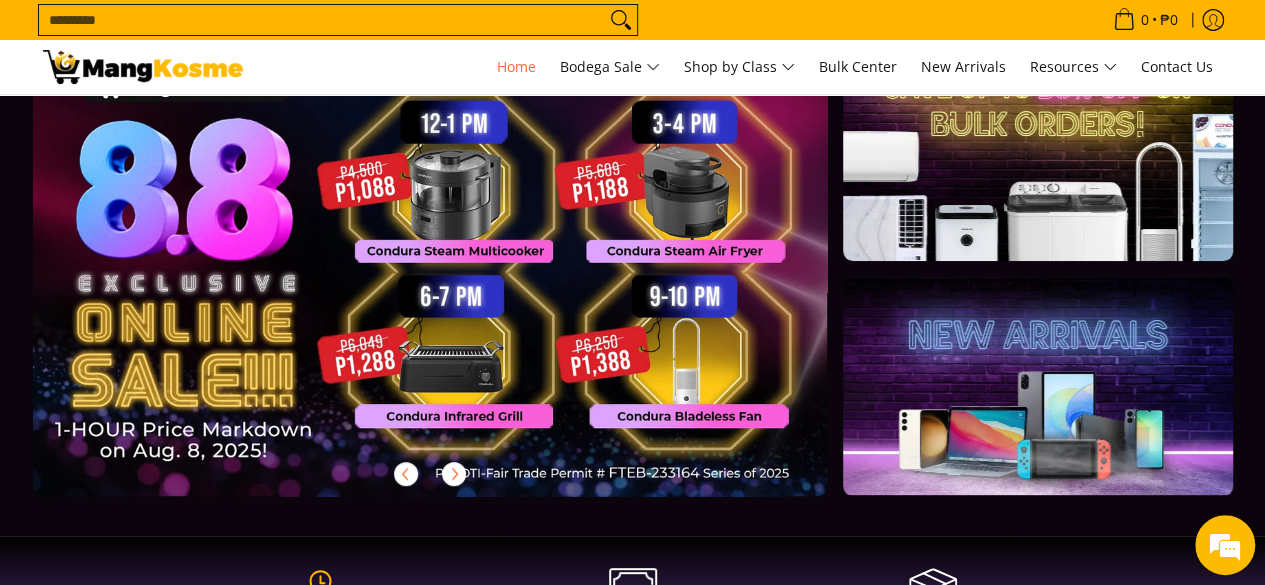 scroll, scrollTop: 200, scrollLeft: 0, axis: vertical 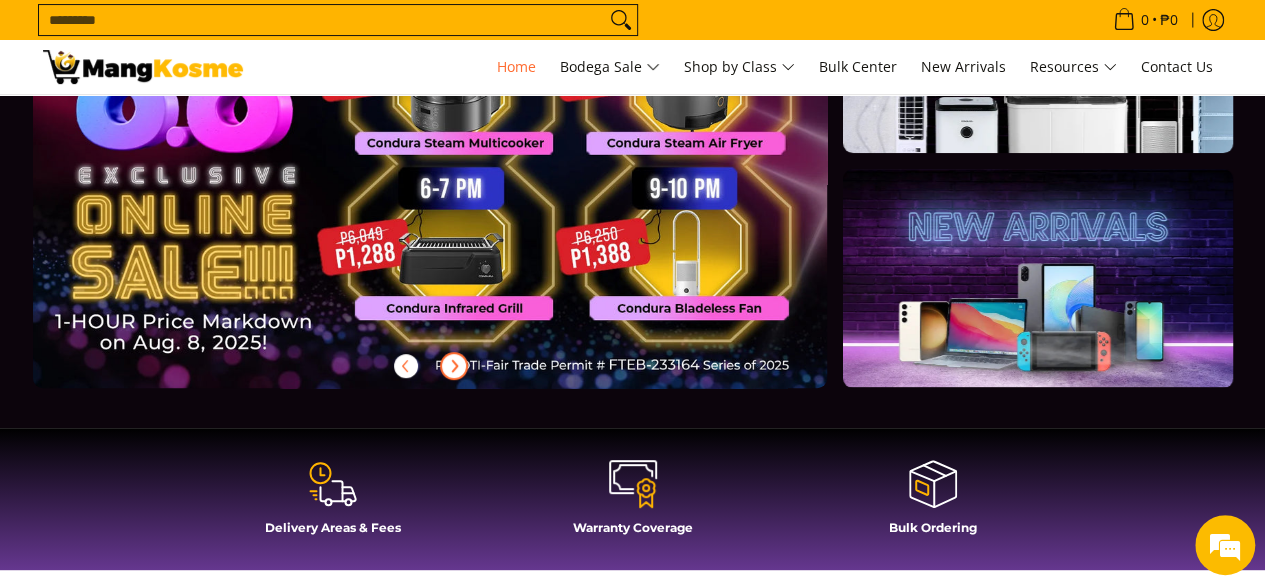click at bounding box center [454, 366] 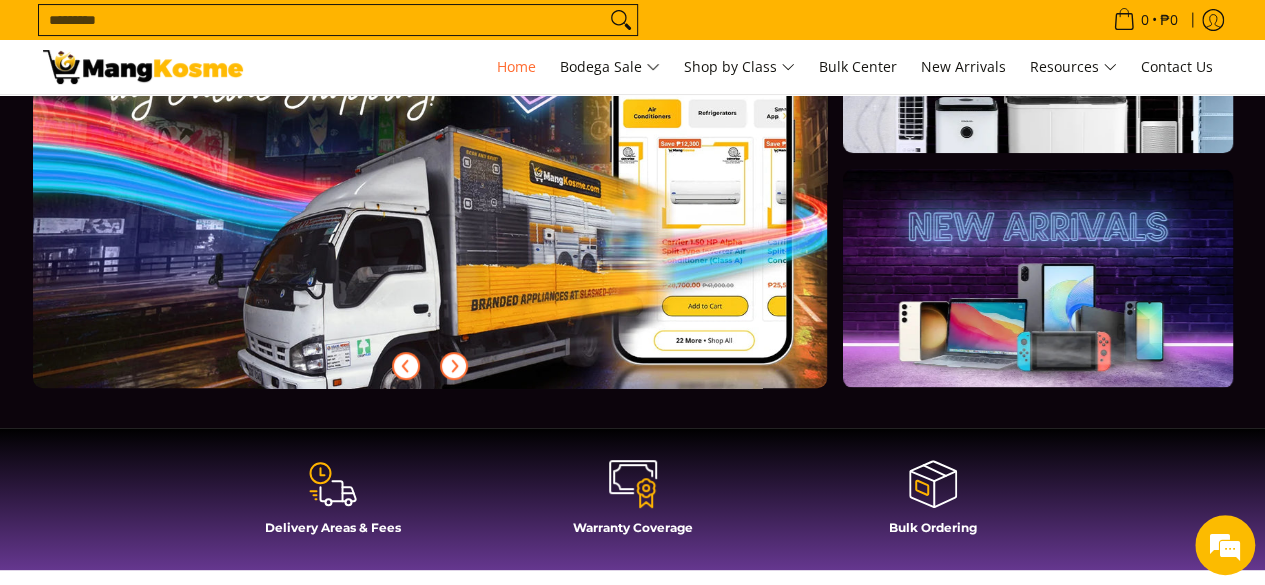 scroll, scrollTop: 0, scrollLeft: 795, axis: horizontal 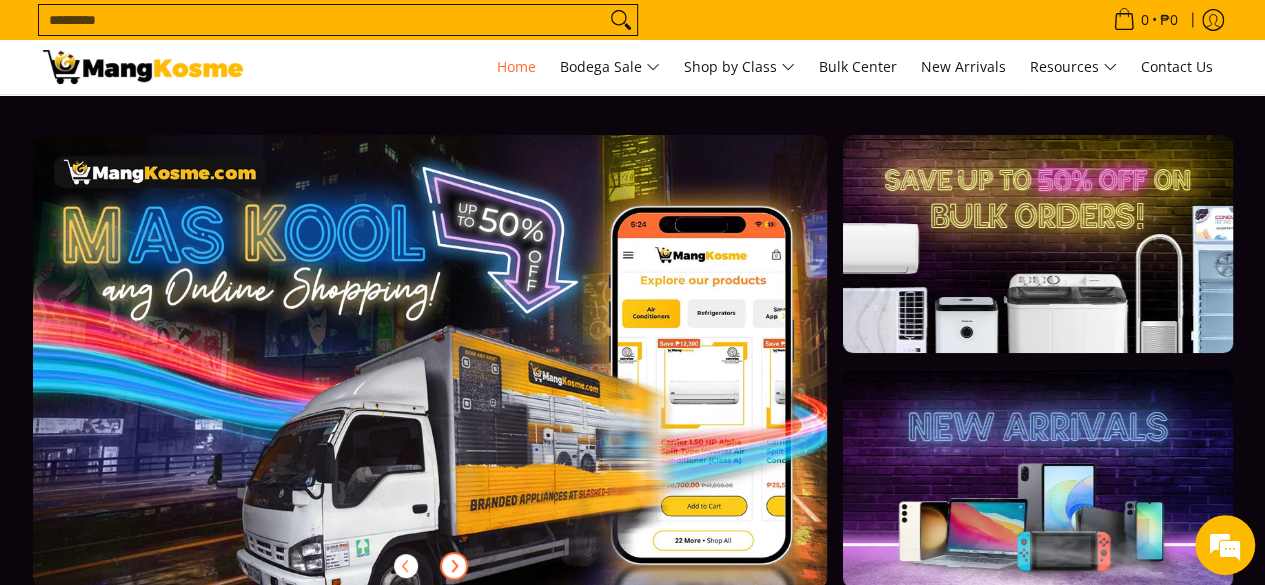 click at bounding box center (462, 377) 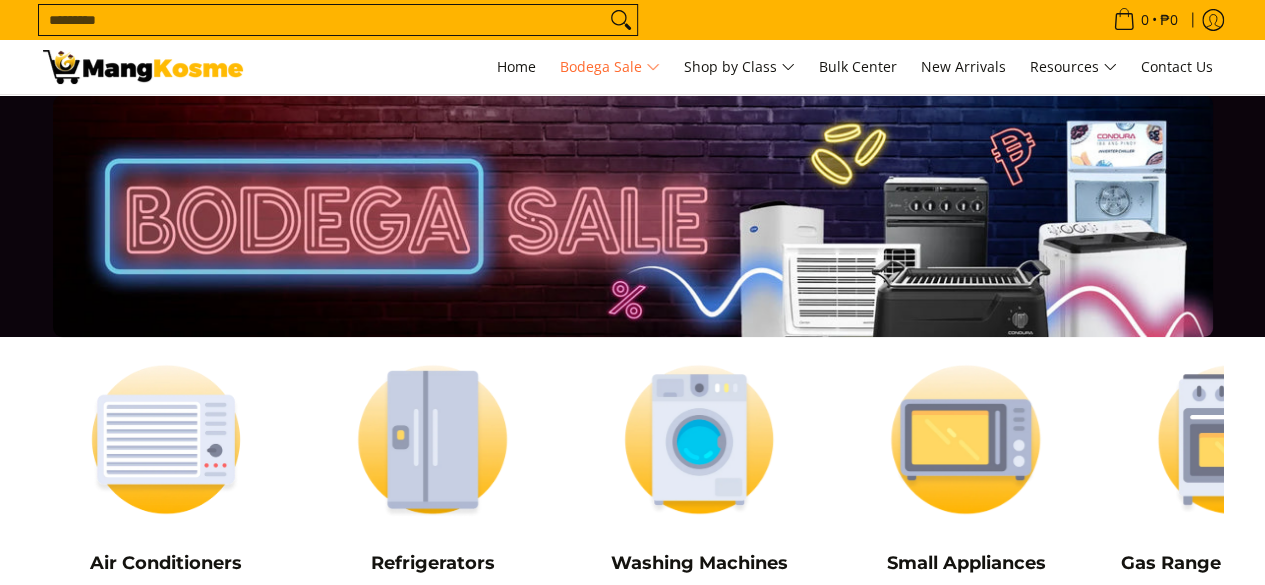 scroll, scrollTop: 200, scrollLeft: 0, axis: vertical 